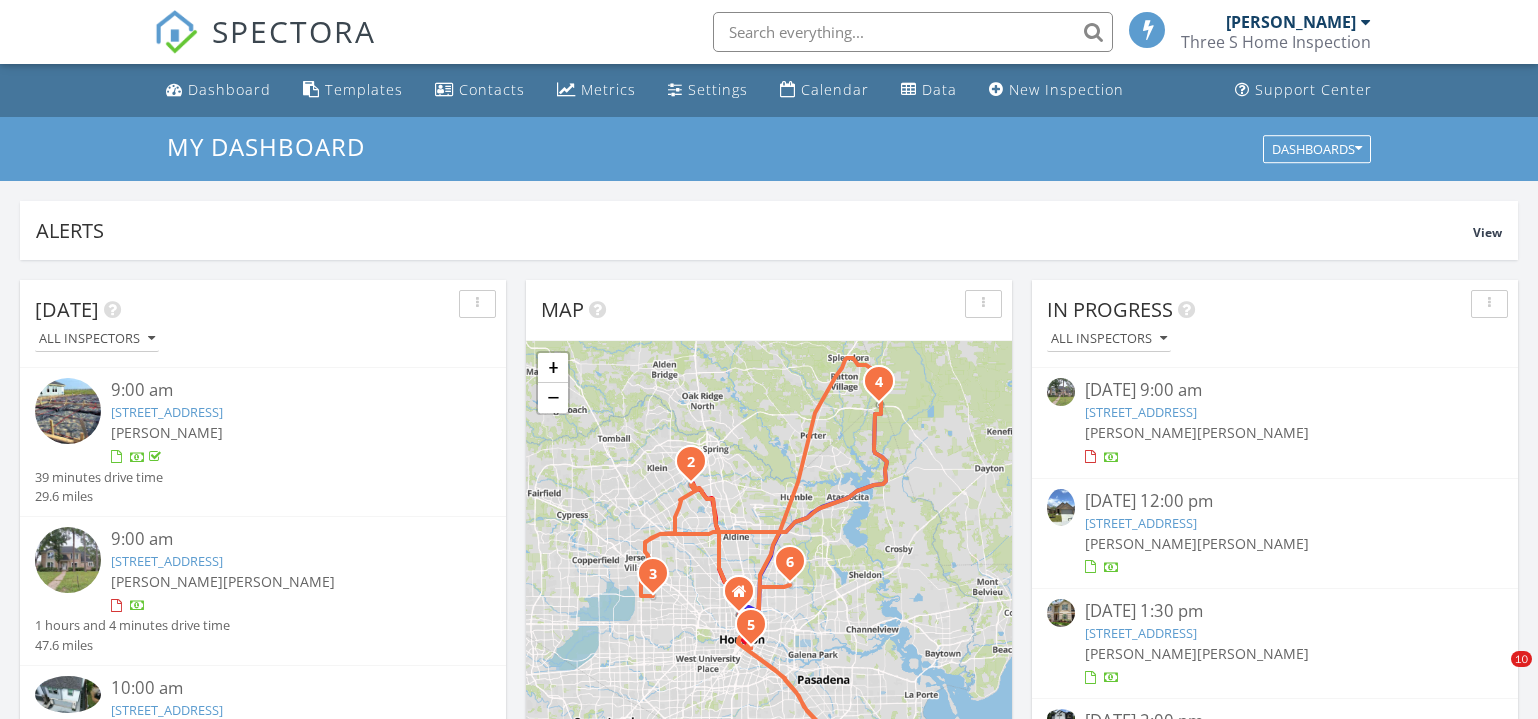 scroll, scrollTop: 818, scrollLeft: 0, axis: vertical 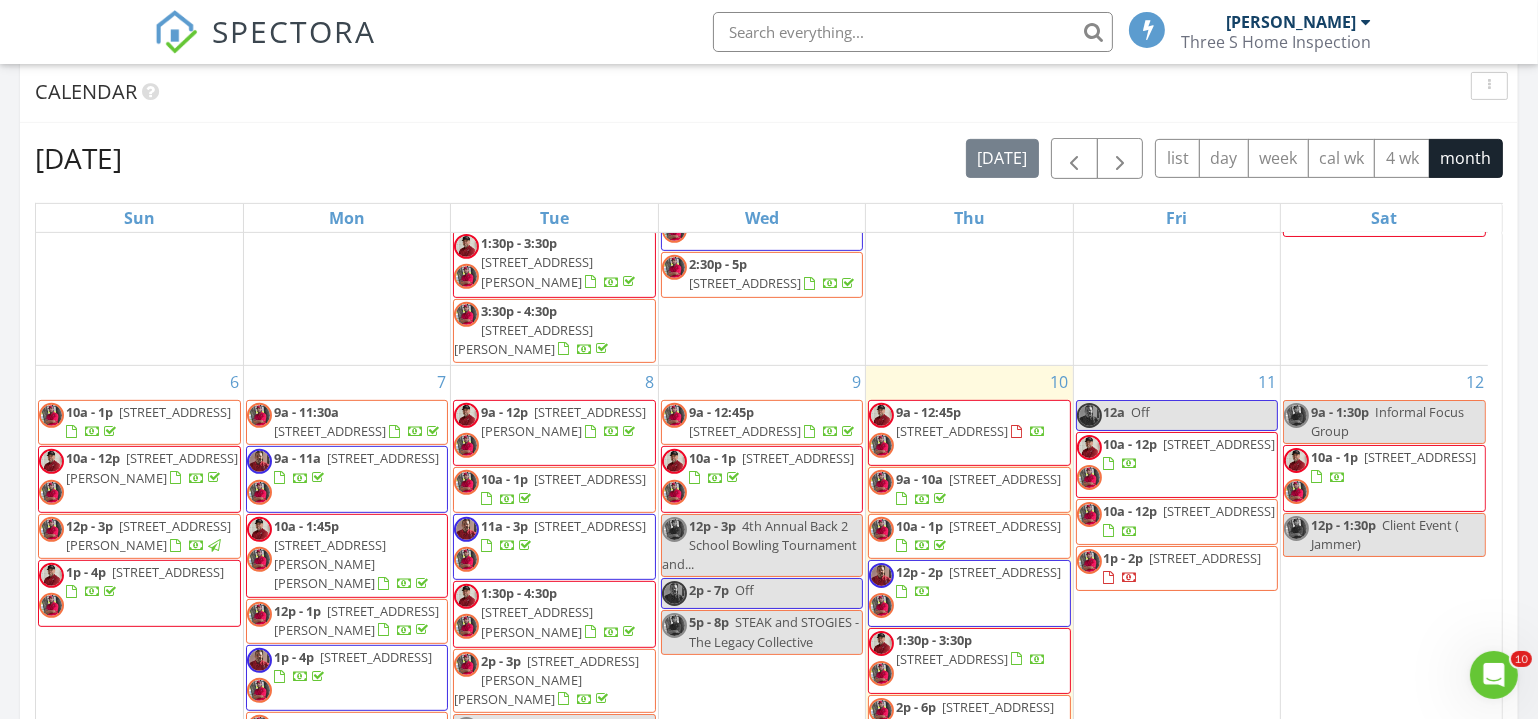 click at bounding box center [1109, 464] 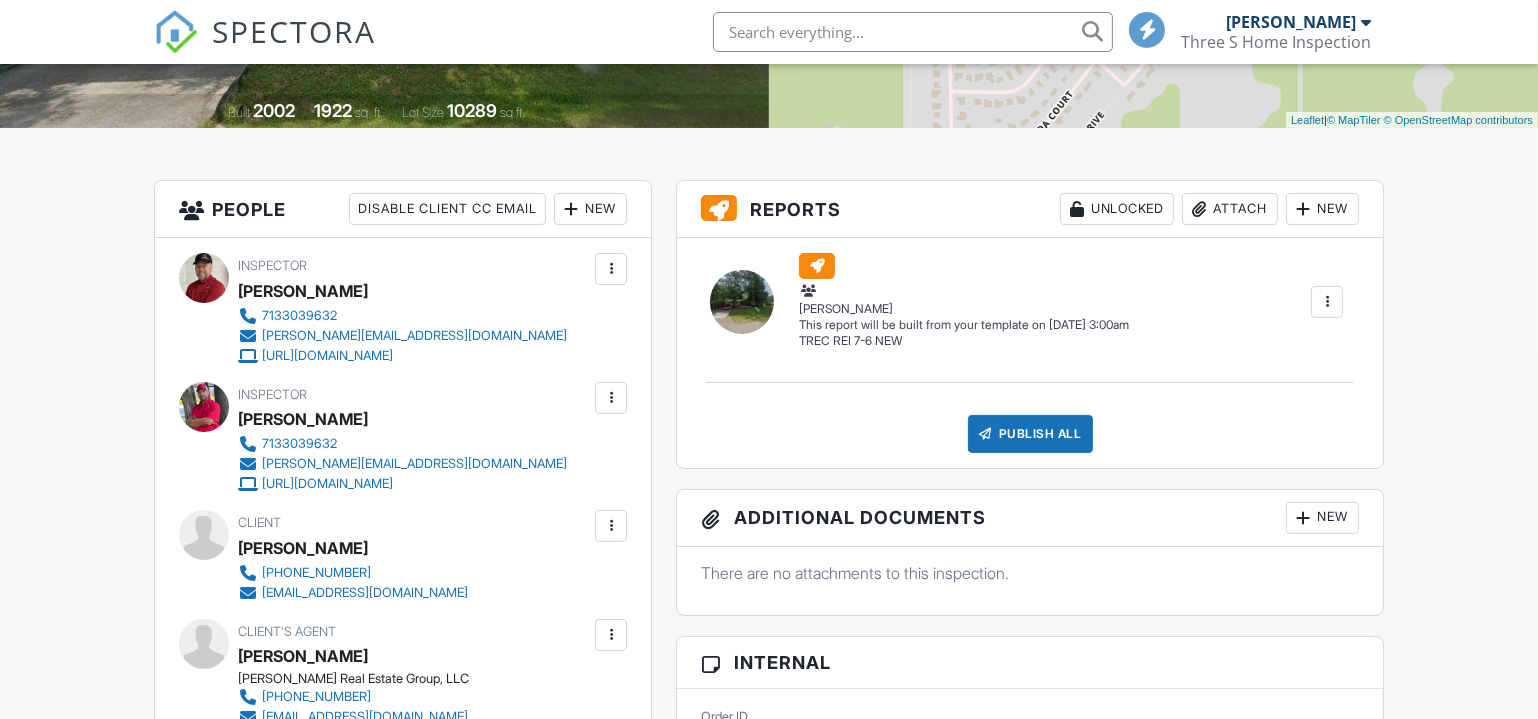 scroll, scrollTop: 0, scrollLeft: 0, axis: both 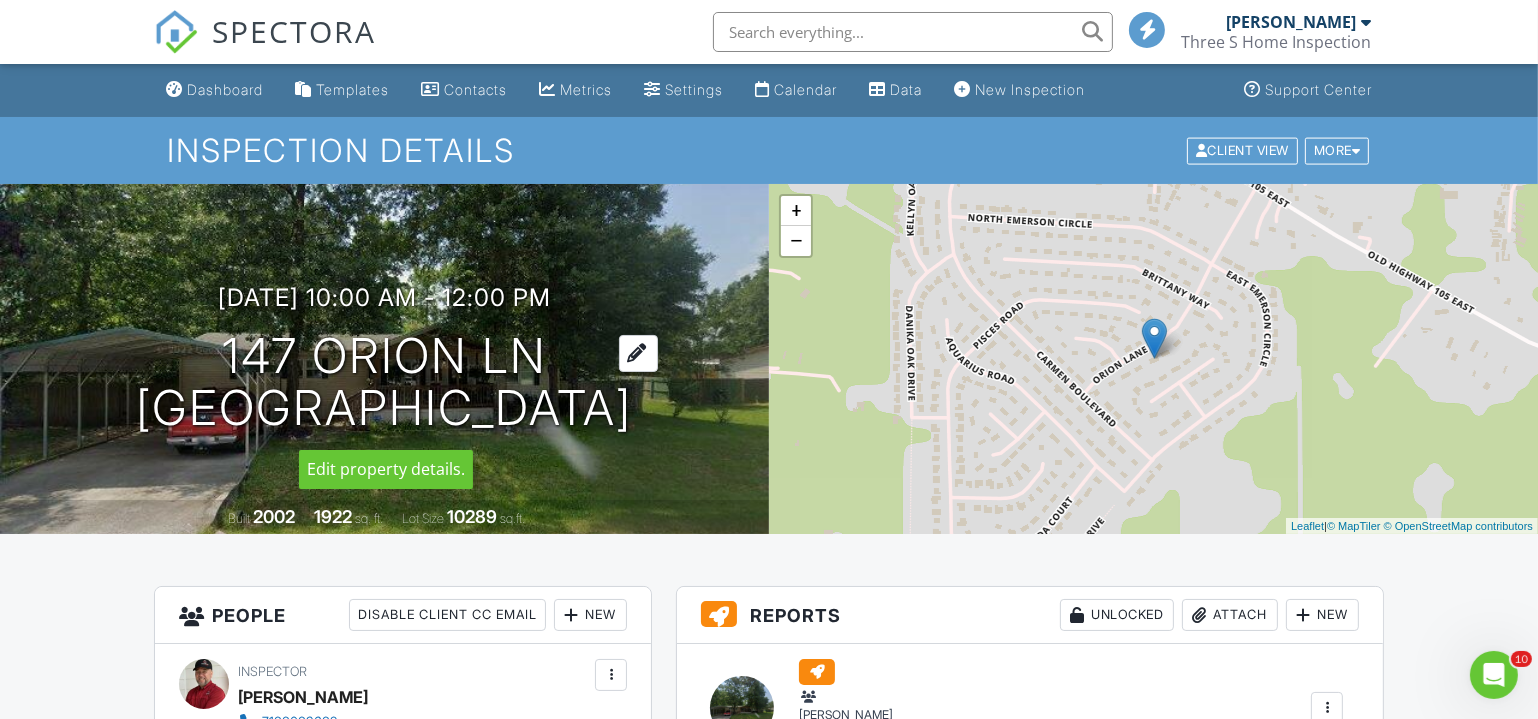 drag, startPoint x: 213, startPoint y: 349, endPoint x: 547, endPoint y: 358, distance: 334.12125 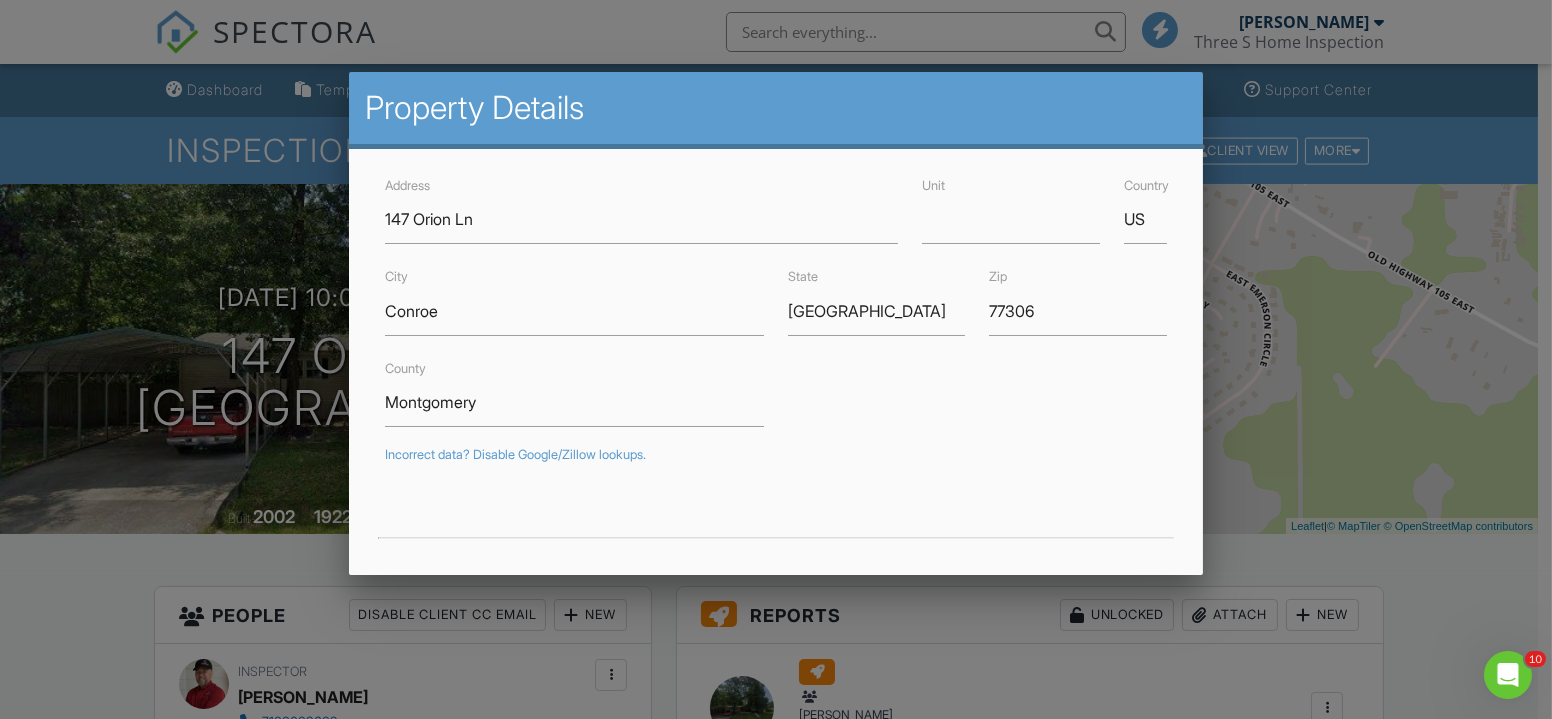 click at bounding box center (776, 349) 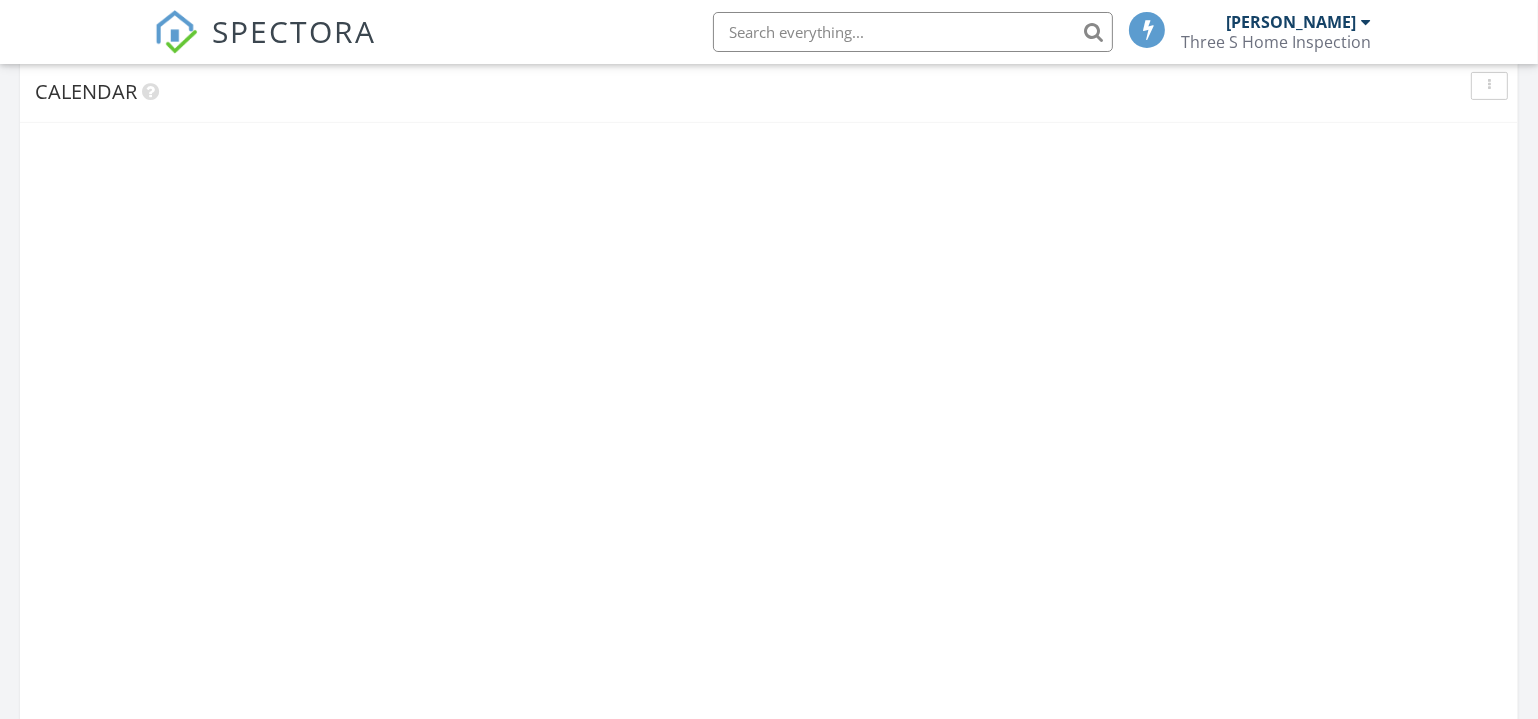scroll, scrollTop: 818, scrollLeft: 0, axis: vertical 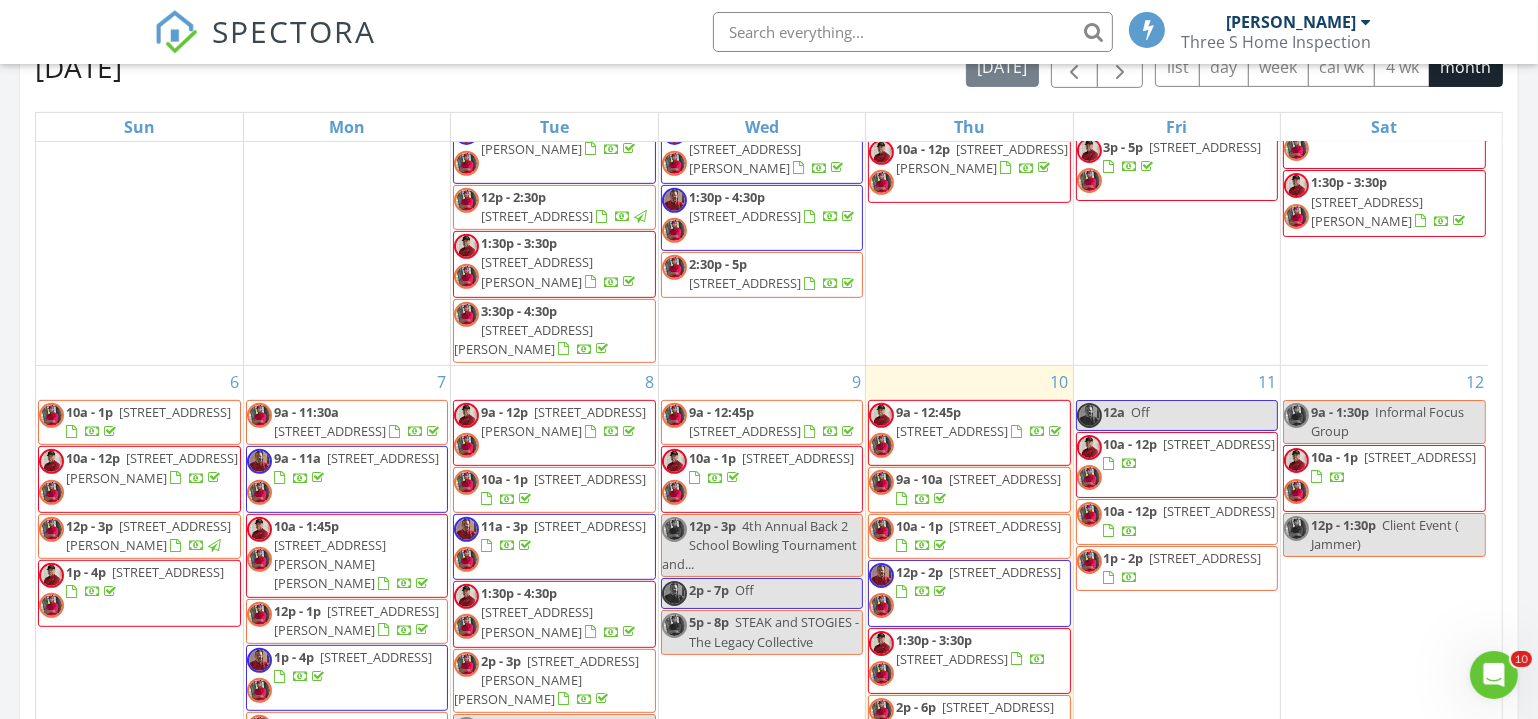 click on "1p - 2p
3954 Charleston St, Houston 77021" at bounding box center (1177, 568) 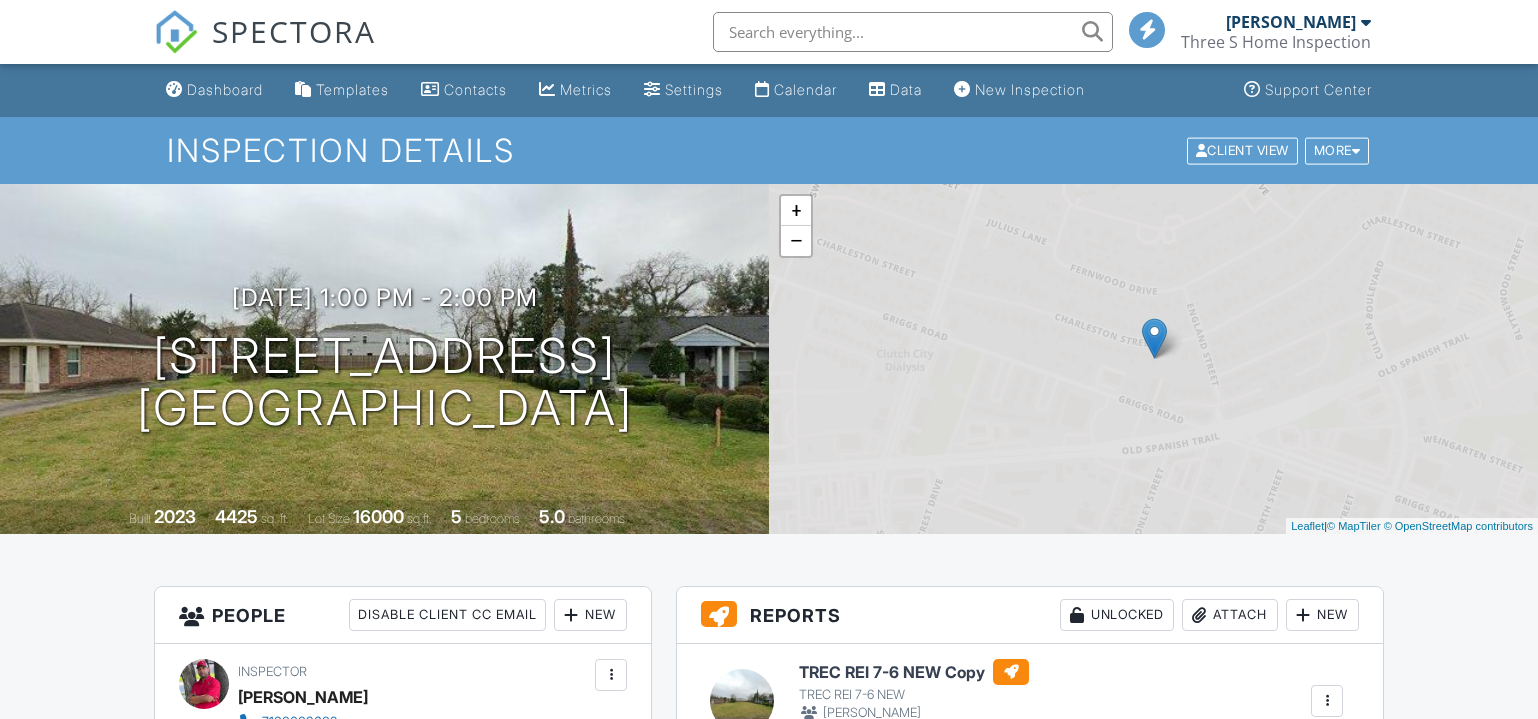 scroll, scrollTop: 0, scrollLeft: 0, axis: both 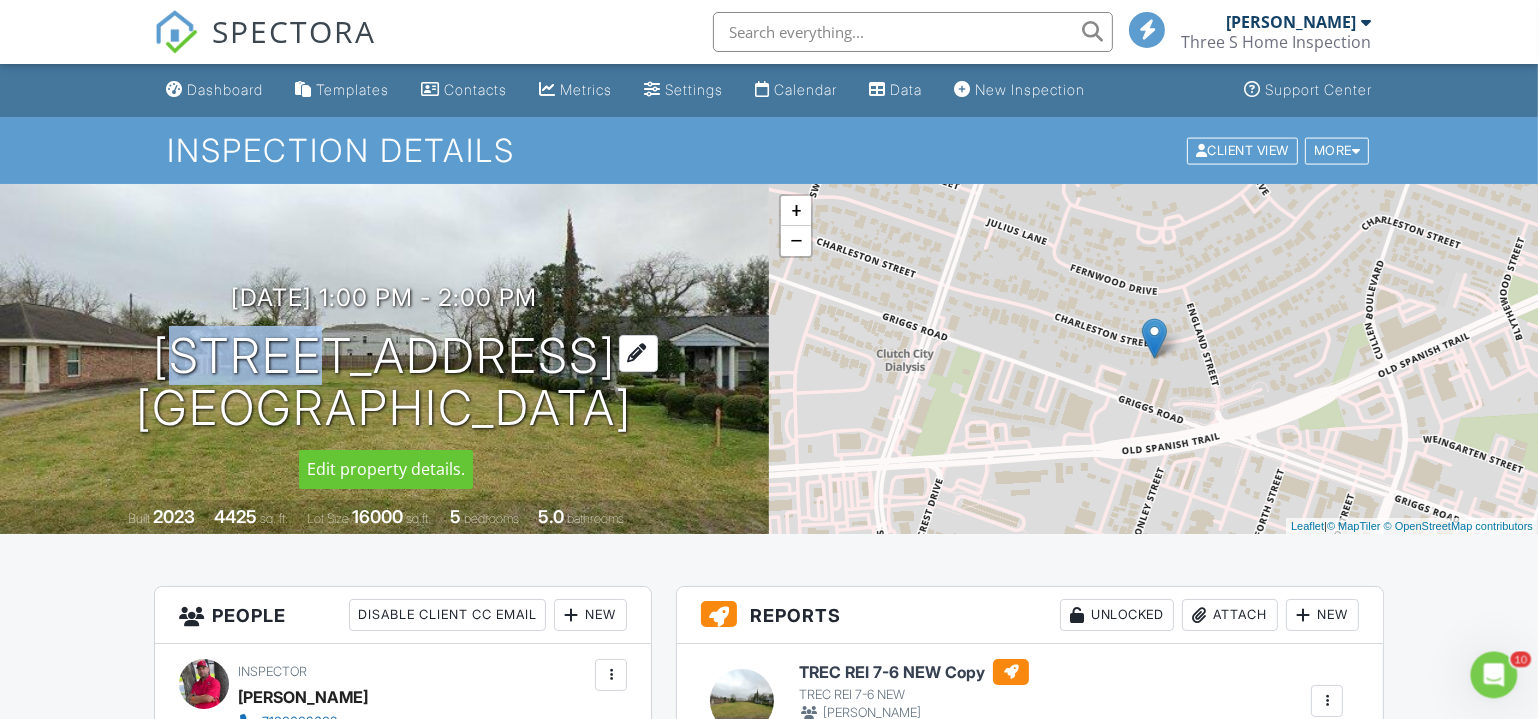 drag, startPoint x: 111, startPoint y: 351, endPoint x: 638, endPoint y: 371, distance: 527.3794 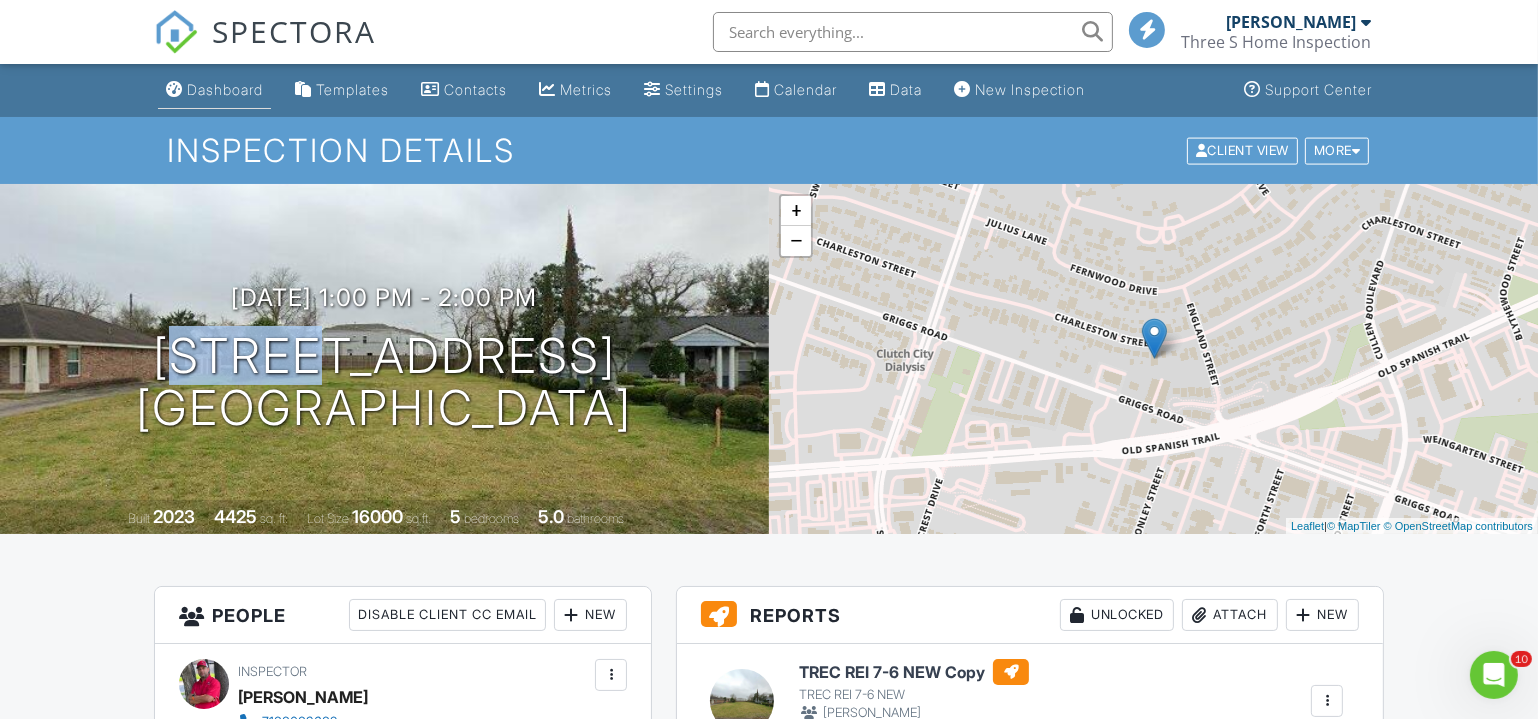 click on "Dashboard" at bounding box center (225, 89) 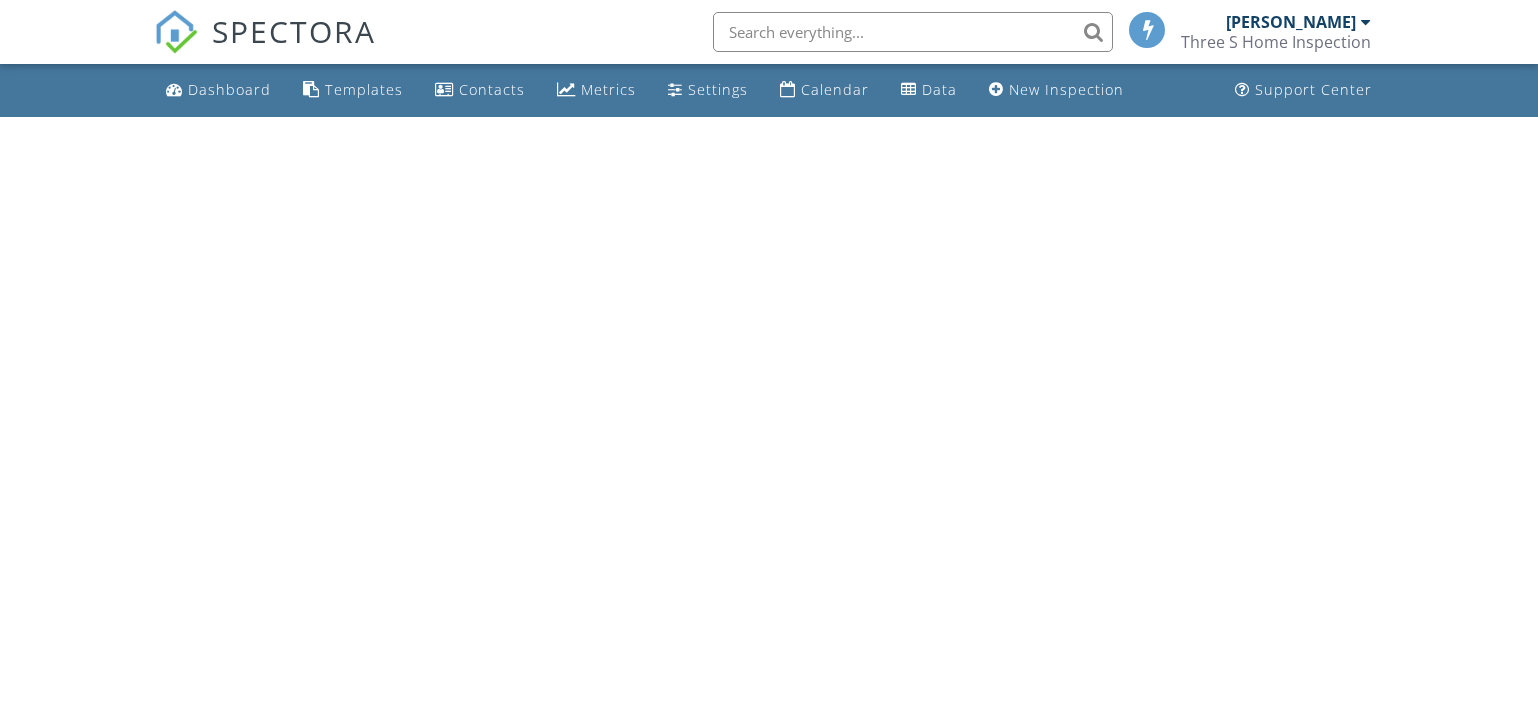 scroll, scrollTop: 0, scrollLeft: 0, axis: both 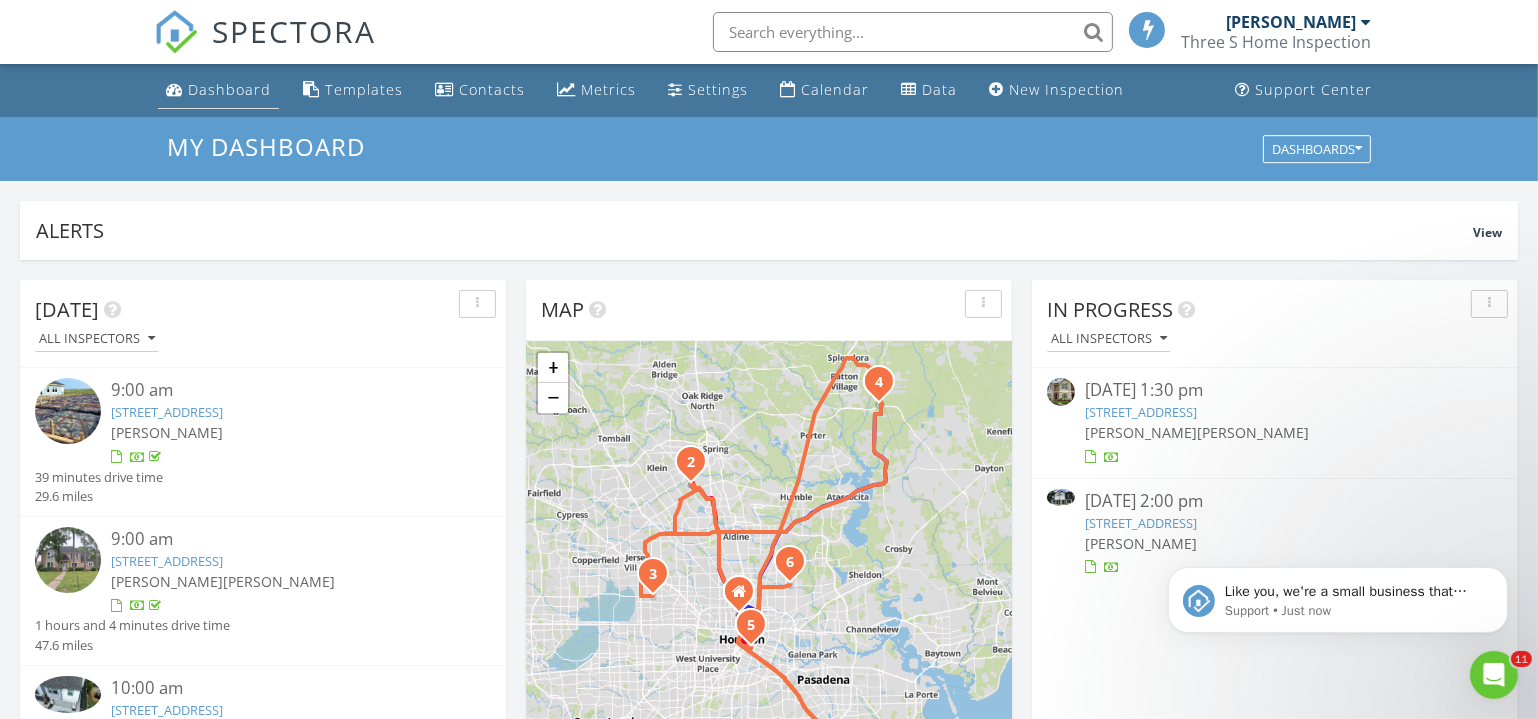 click on "Dashboard" at bounding box center (229, 89) 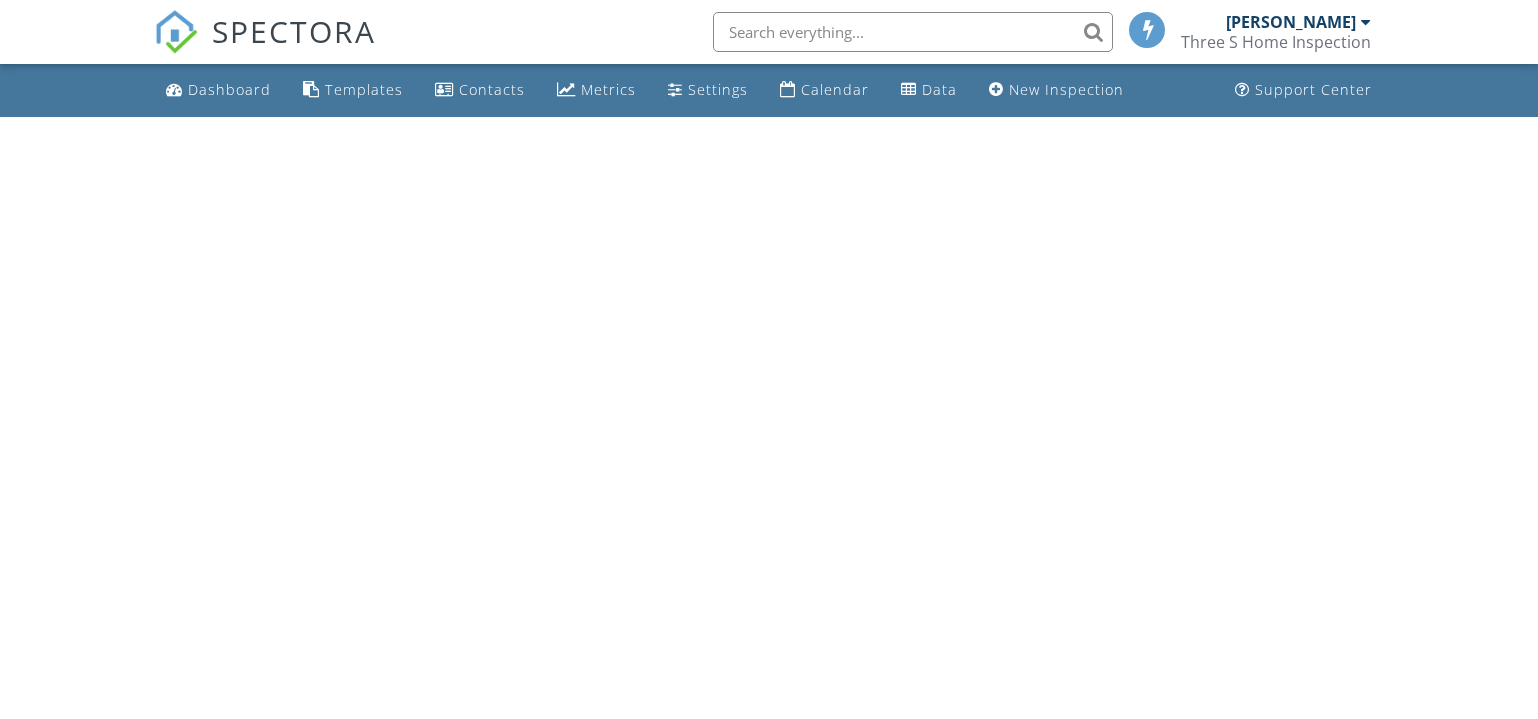 scroll, scrollTop: 0, scrollLeft: 0, axis: both 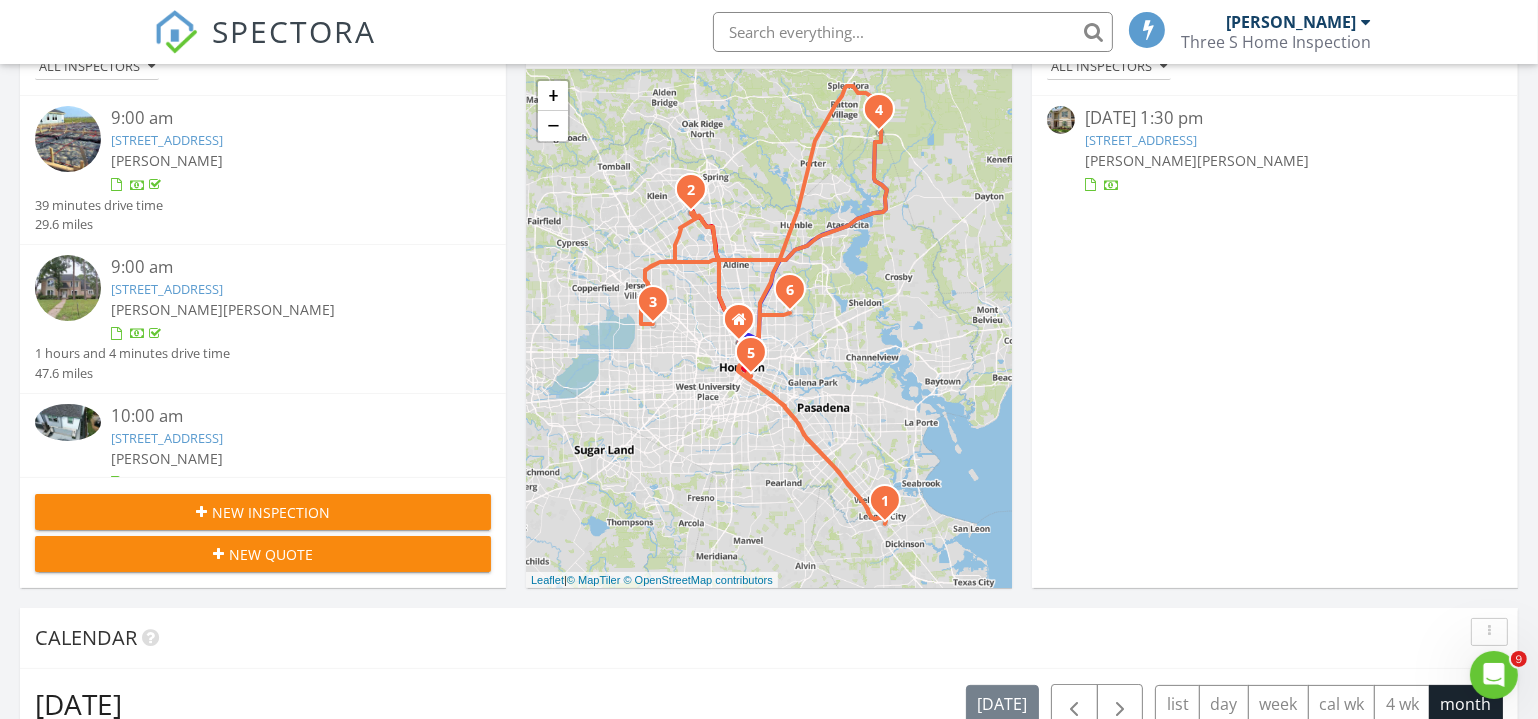 click 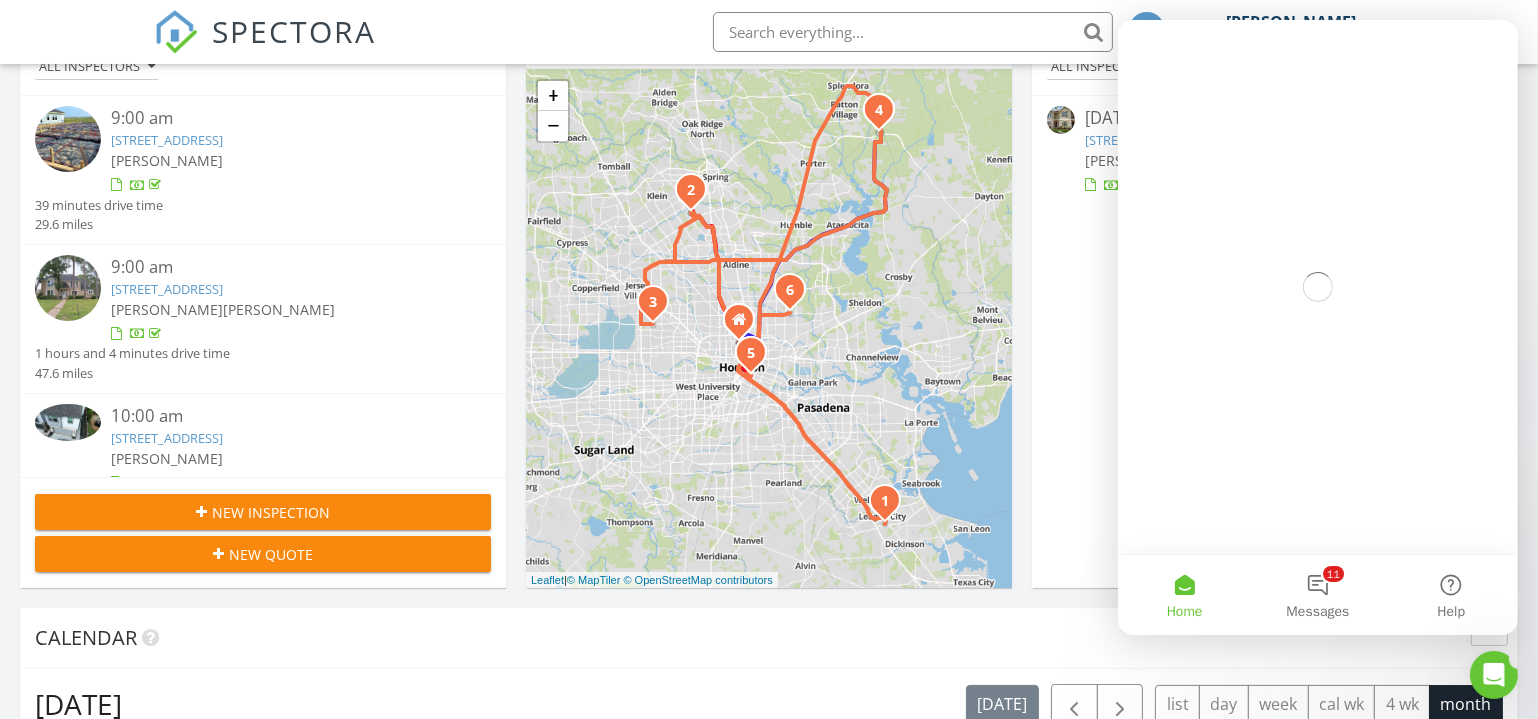 scroll, scrollTop: 0, scrollLeft: 0, axis: both 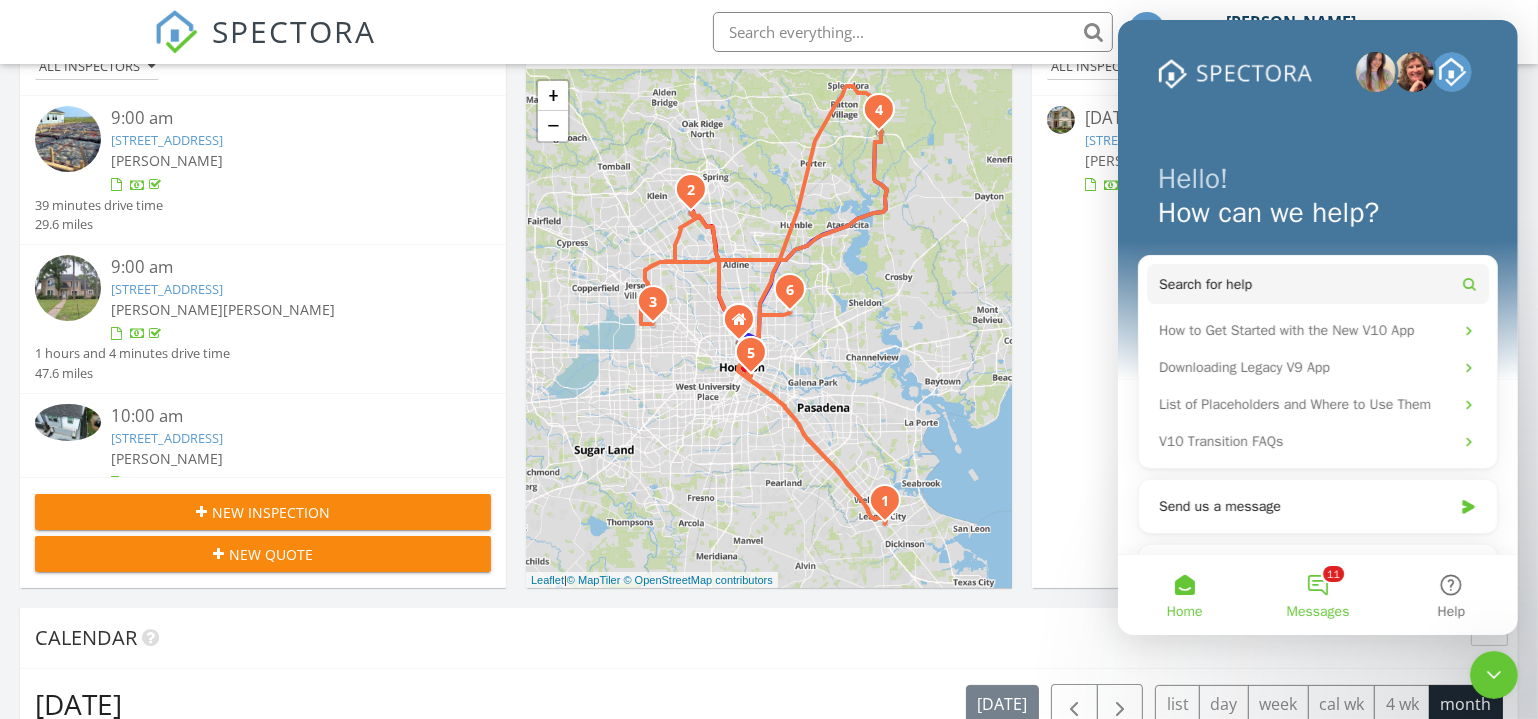 click on "11 Messages" at bounding box center (1316, 595) 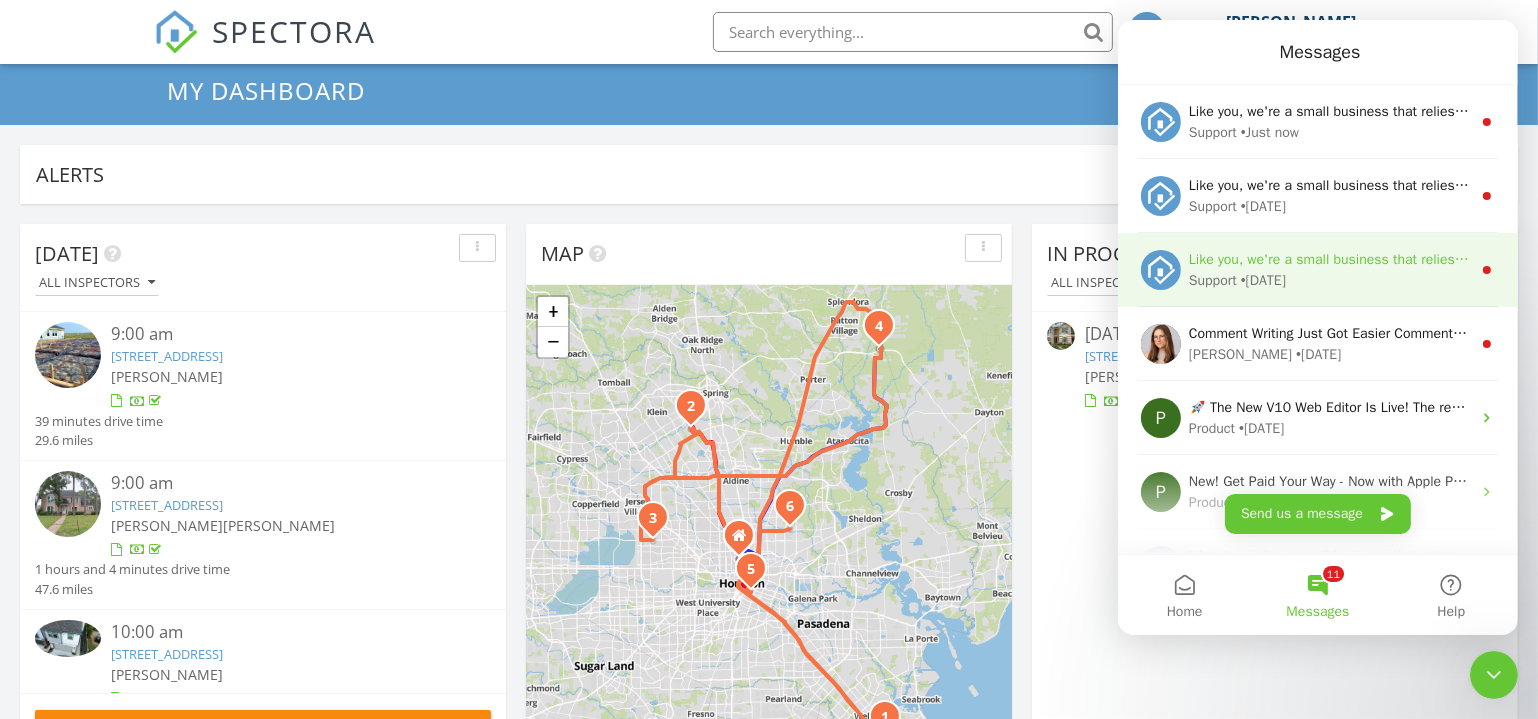 scroll, scrollTop: 90, scrollLeft: 0, axis: vertical 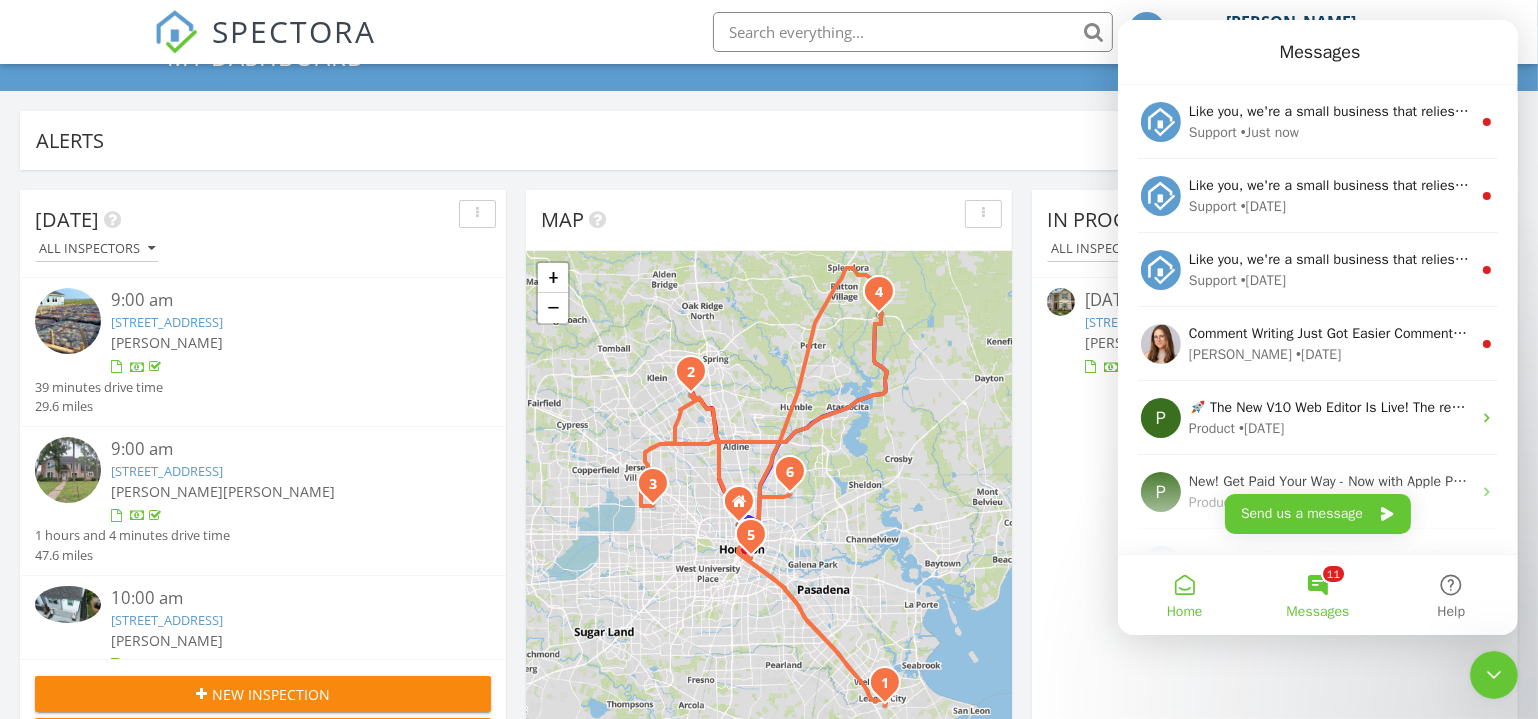 click on "Home" at bounding box center (1183, 595) 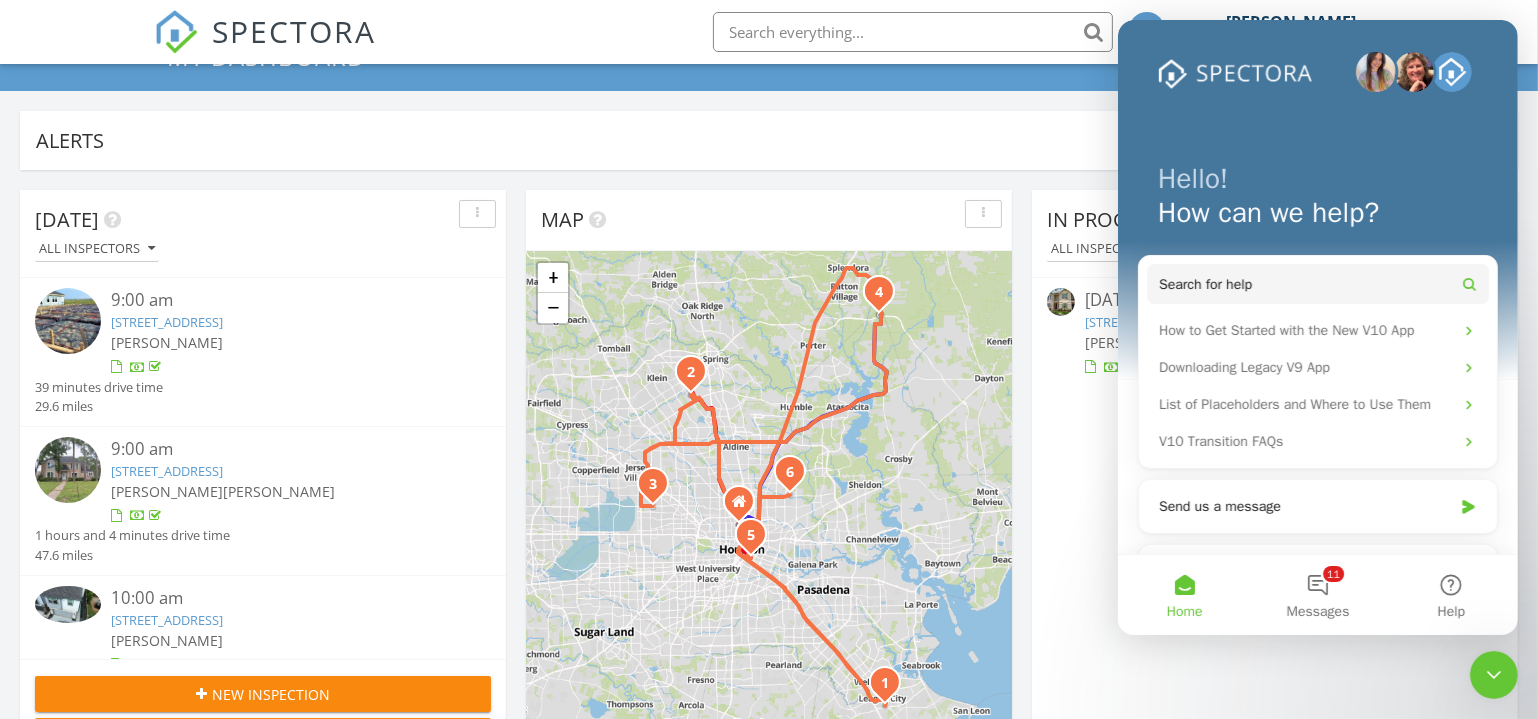 click on "Alerts
View" at bounding box center [769, 140] 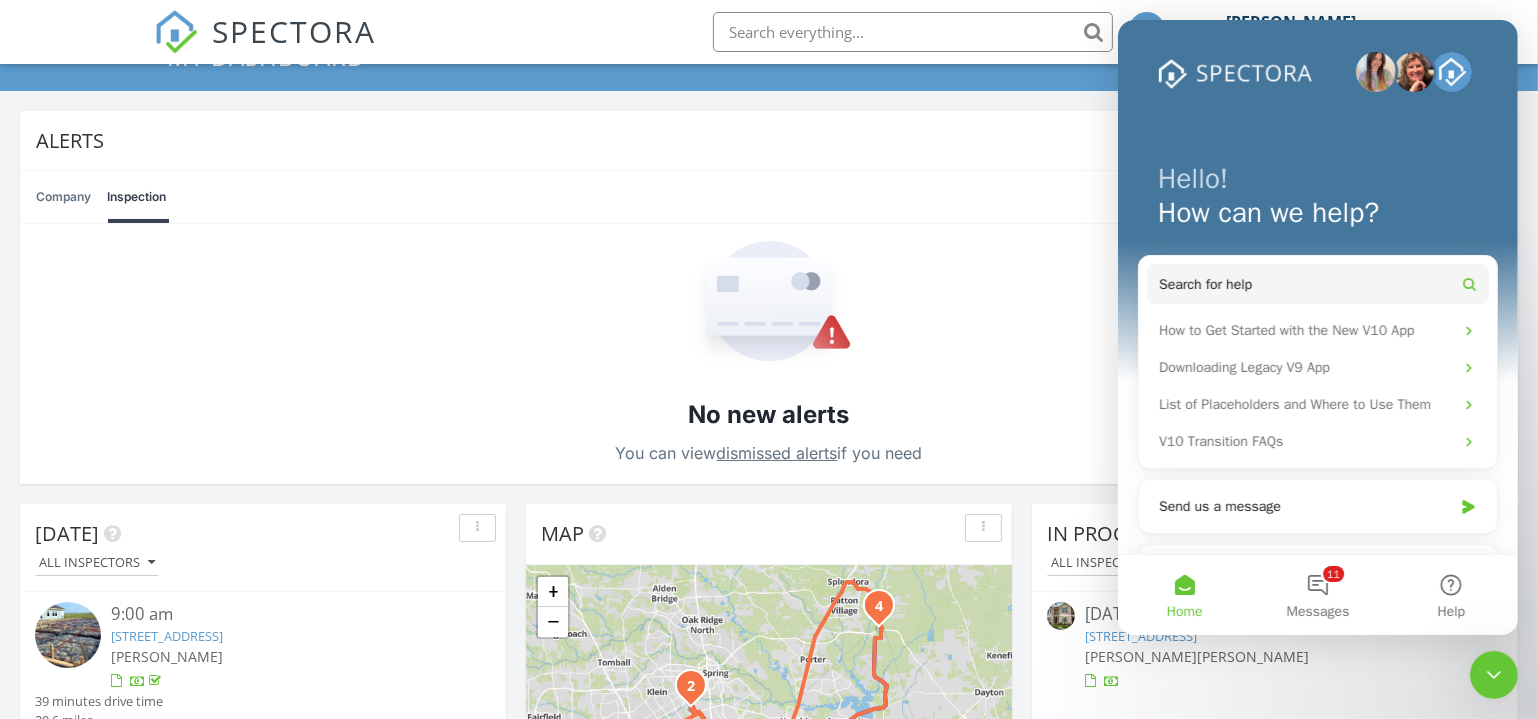 click at bounding box center (1493, 674) 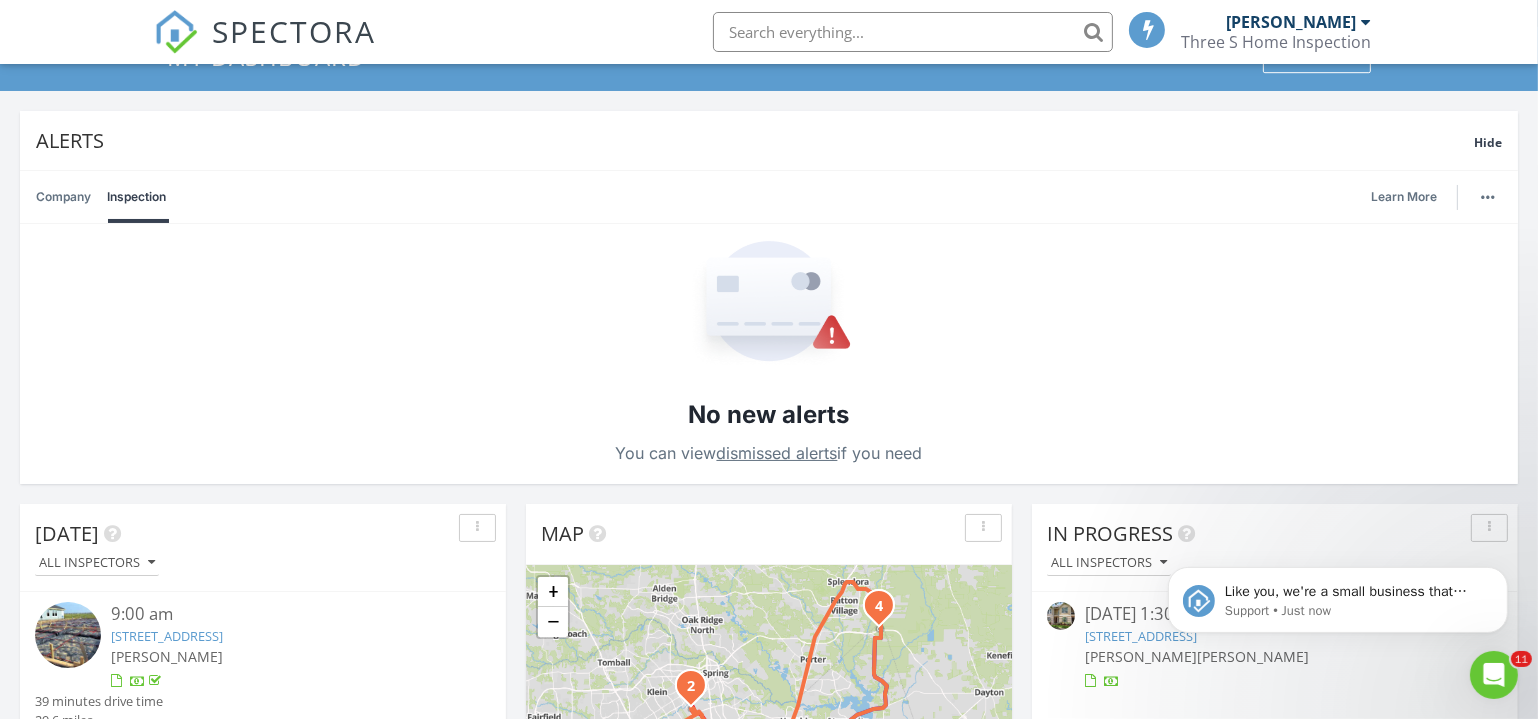 scroll, scrollTop: 0, scrollLeft: 0, axis: both 